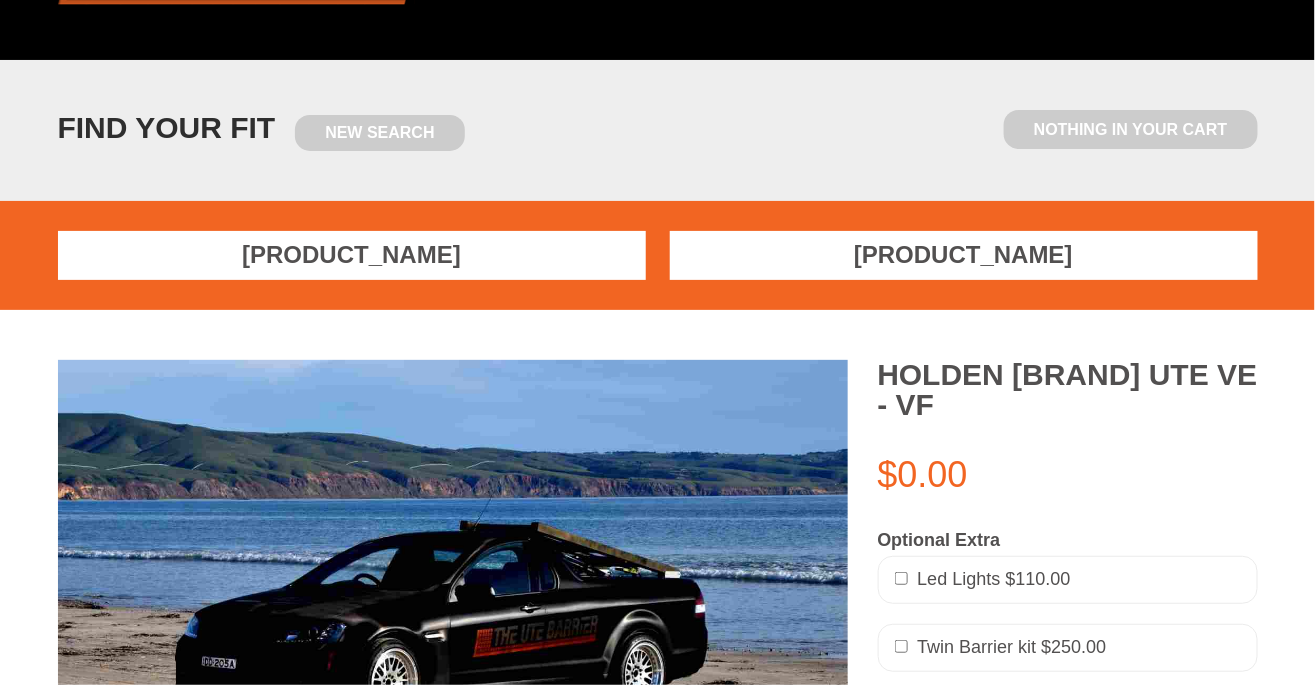 scroll, scrollTop: 122, scrollLeft: 0, axis: vertical 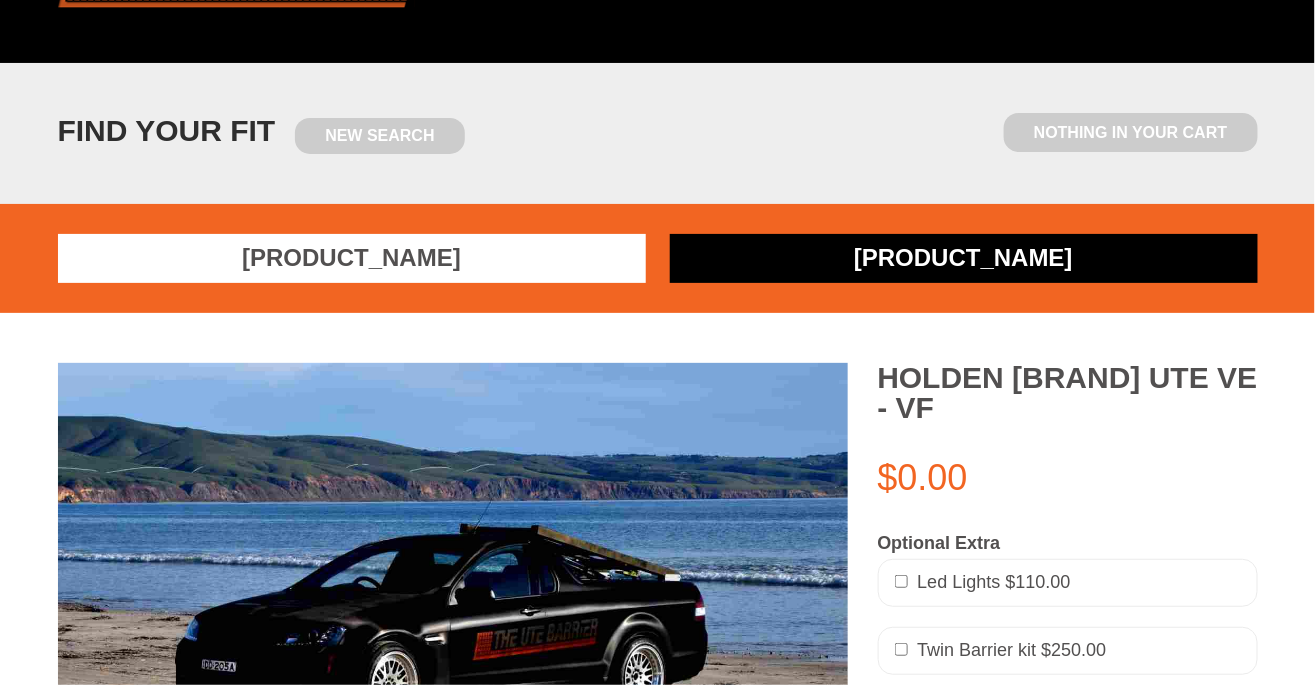 click on "Commodore" at bounding box center [964, 258] 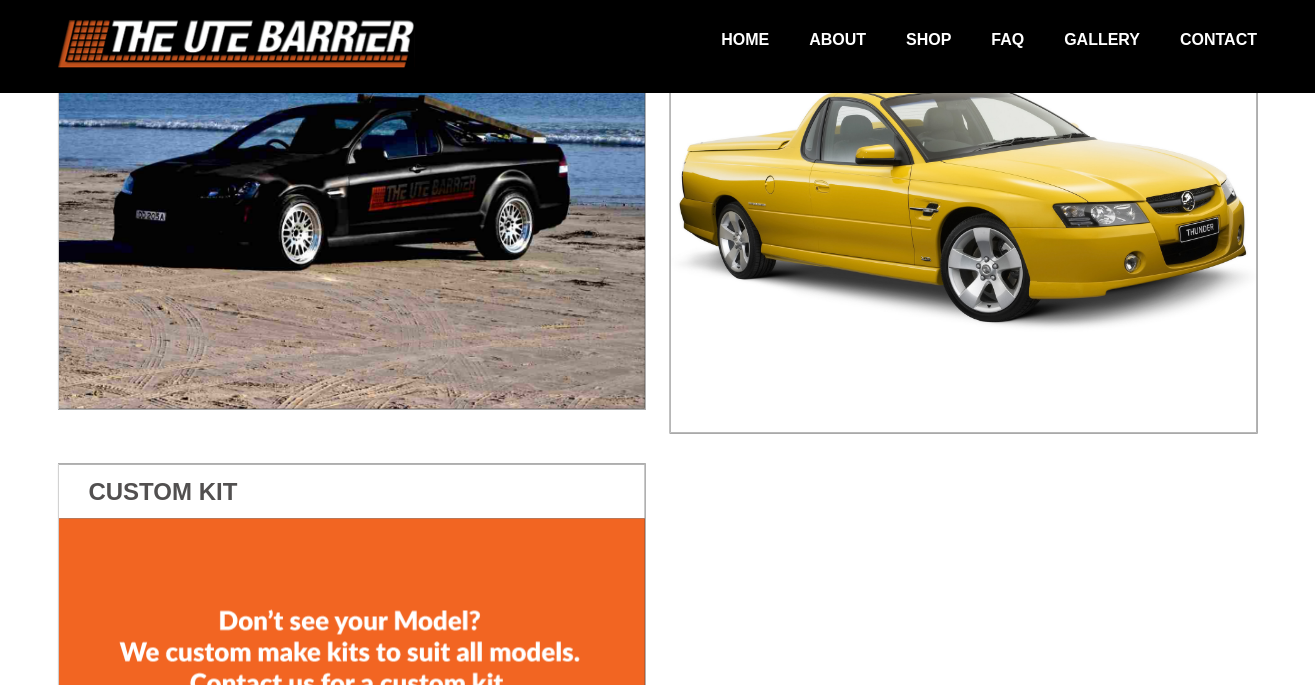 scroll, scrollTop: 588, scrollLeft: 0, axis: vertical 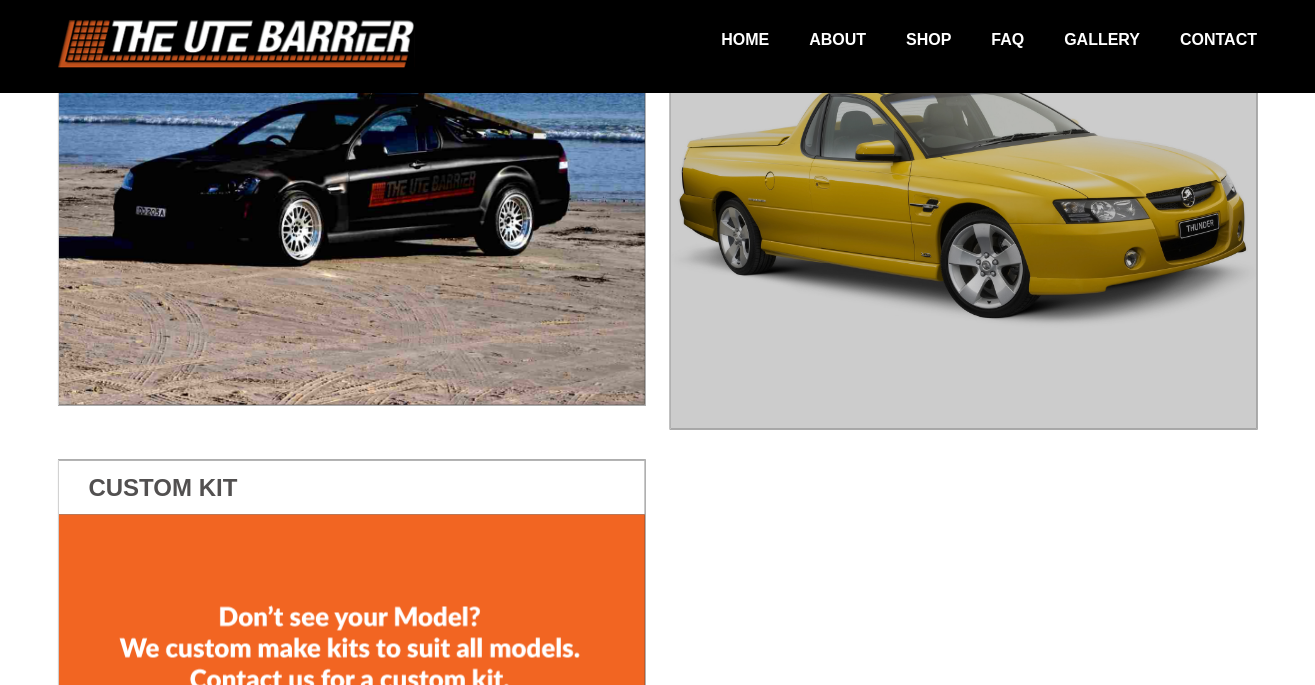 click at bounding box center [964, 202] 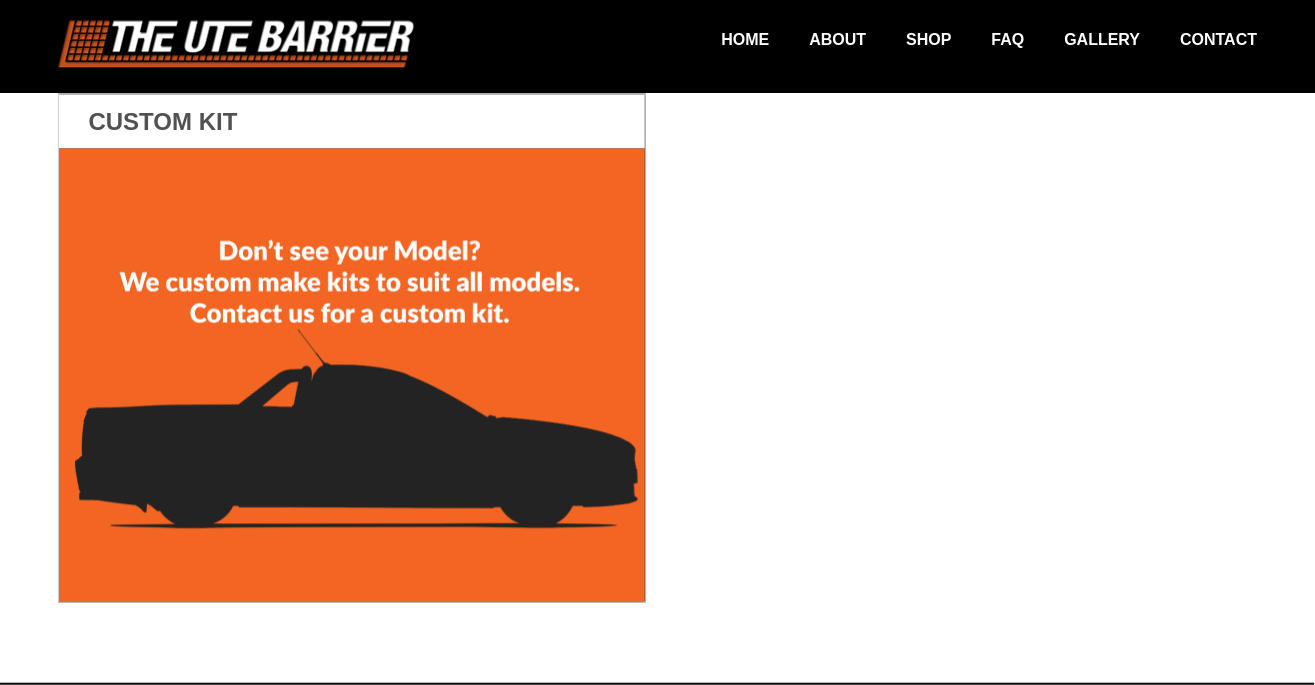 scroll, scrollTop: 1112, scrollLeft: 0, axis: vertical 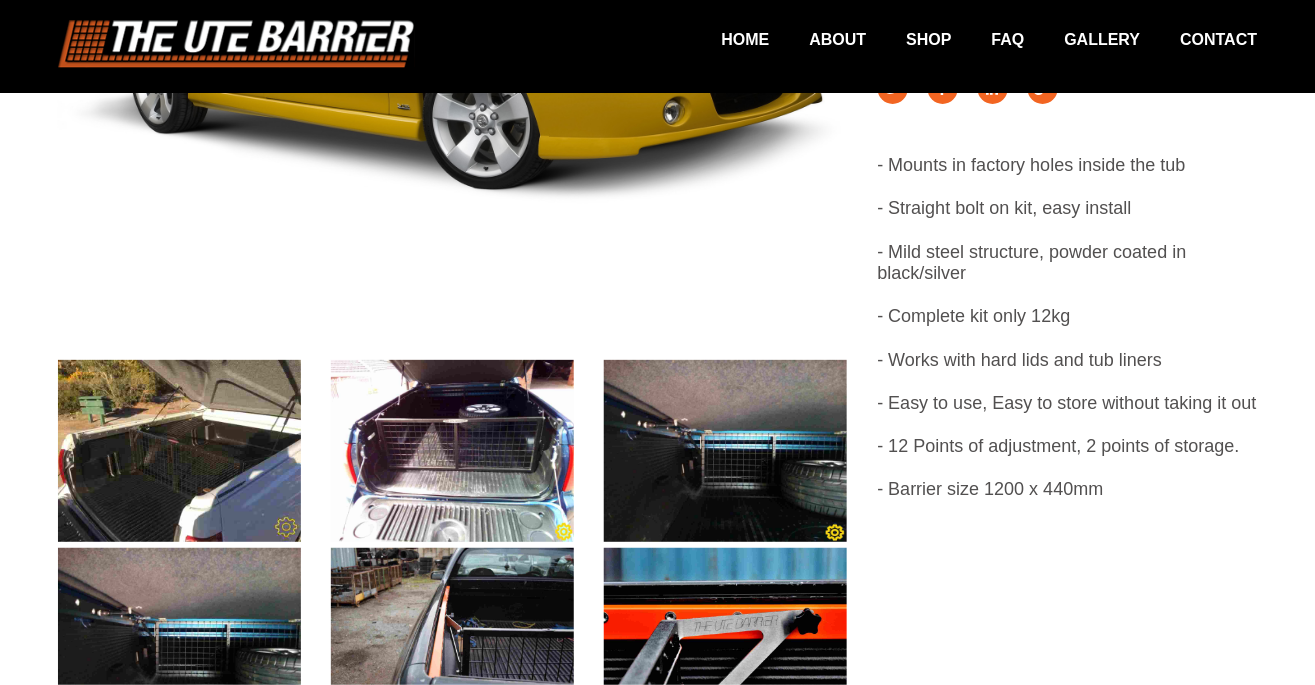 click at bounding box center (725, 629) 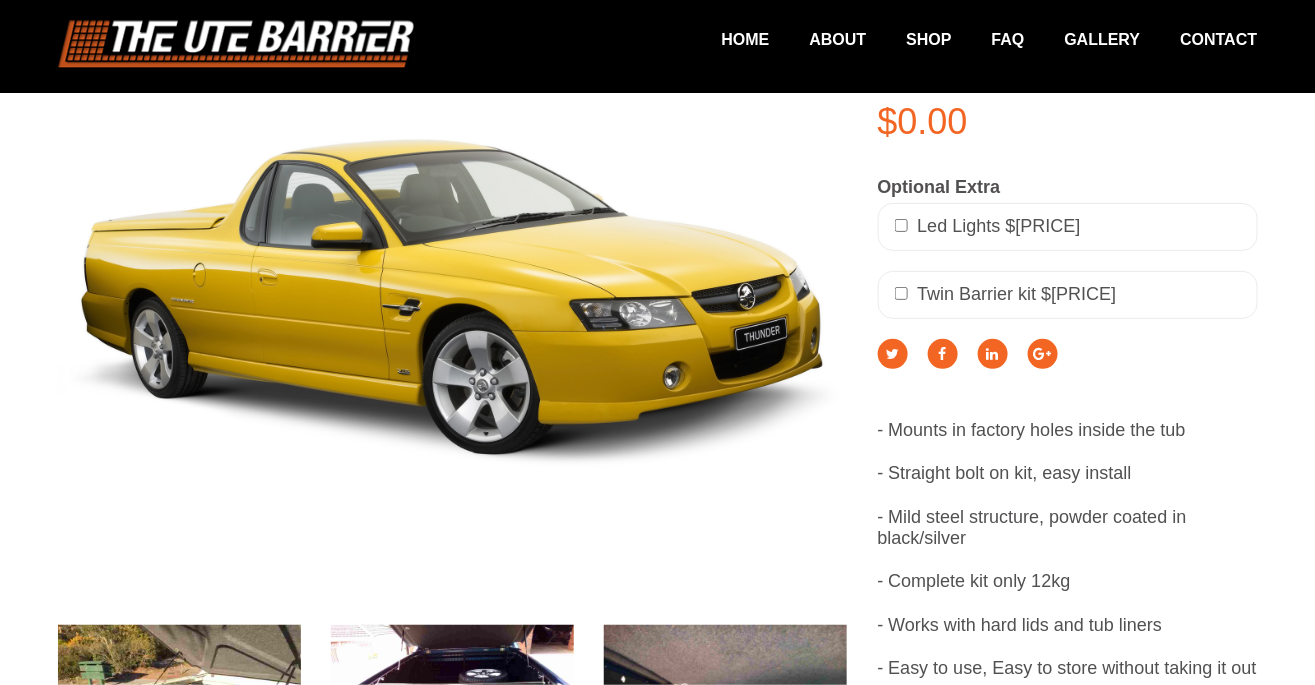 scroll, scrollTop: 0, scrollLeft: 0, axis: both 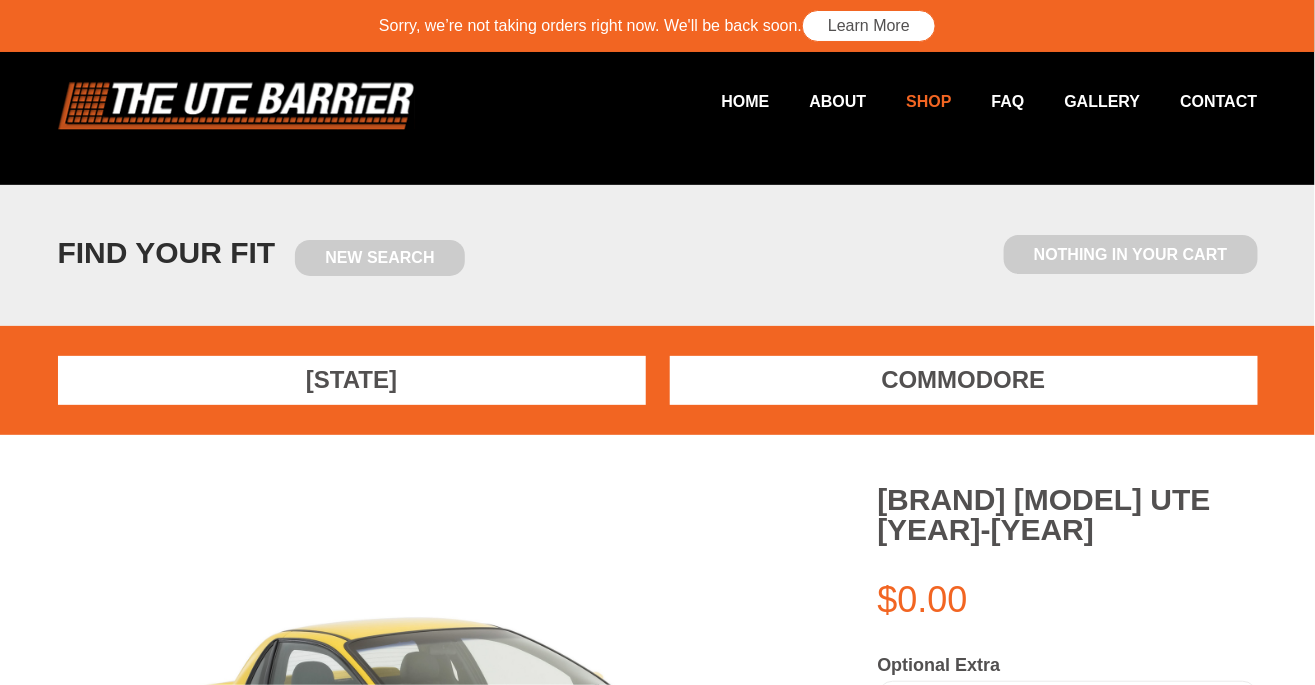 click on "Shop" at bounding box center (908, 101) 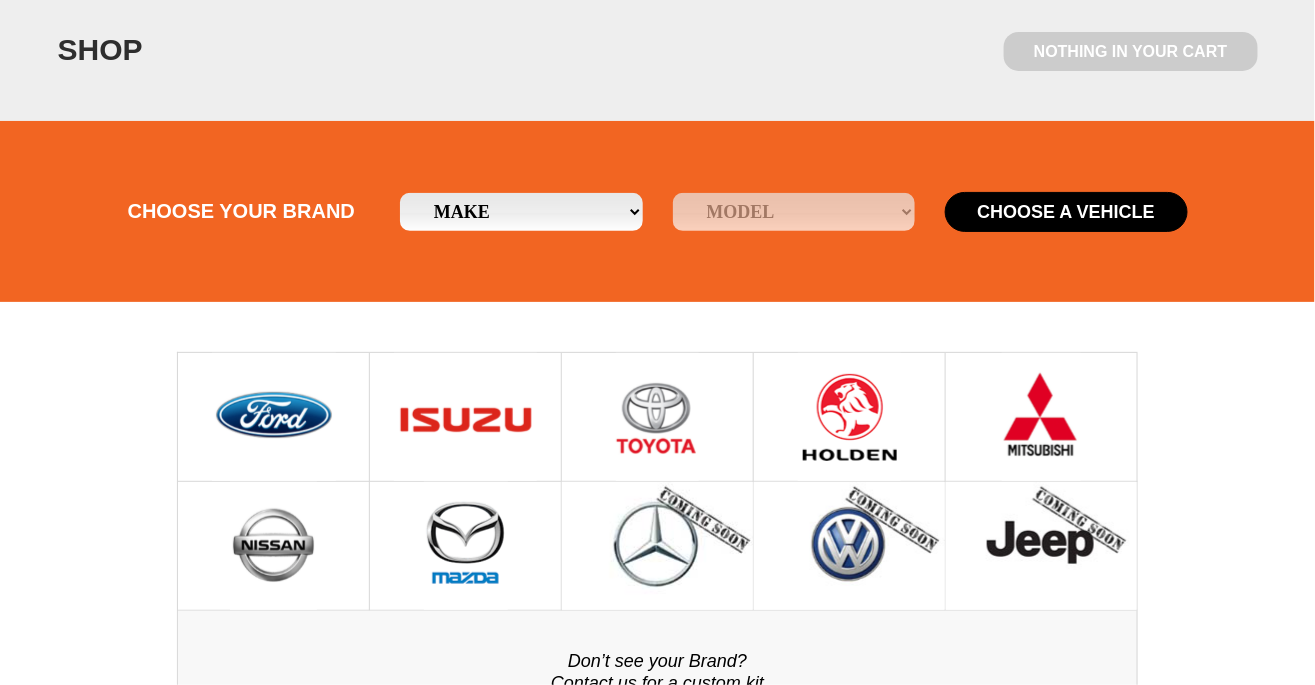 scroll, scrollTop: 203, scrollLeft: 0, axis: vertical 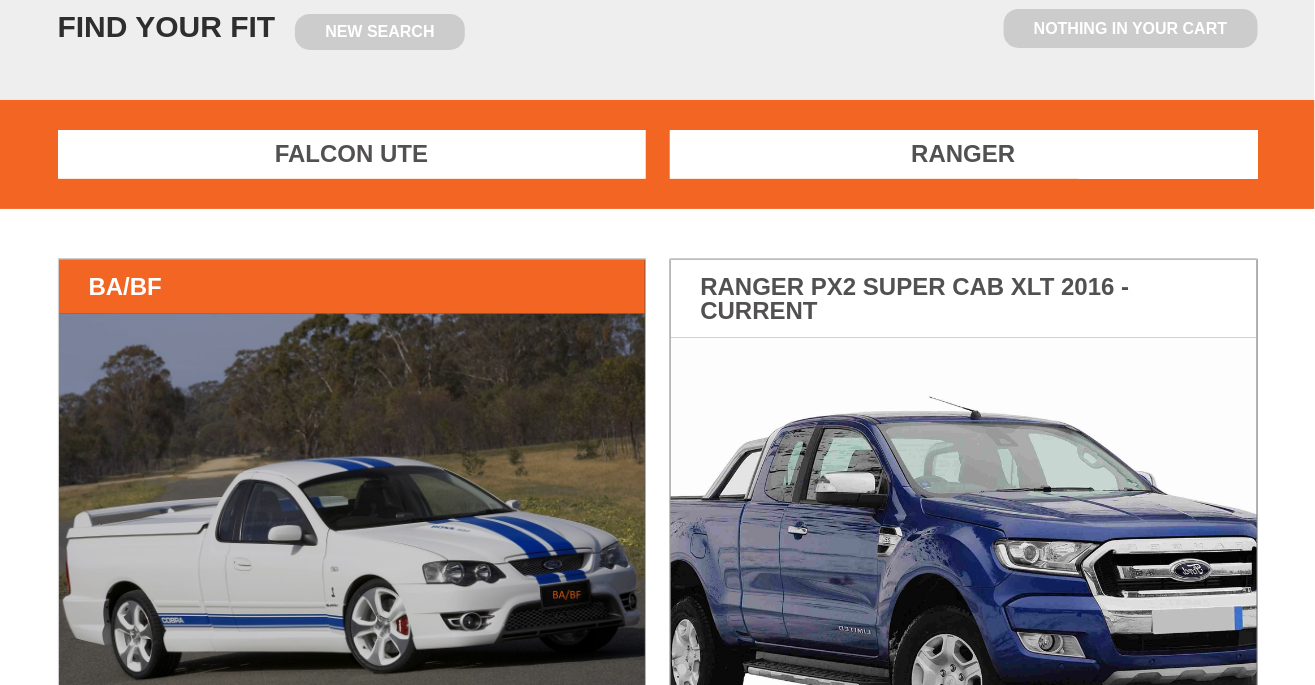 click at bounding box center [352, 540] 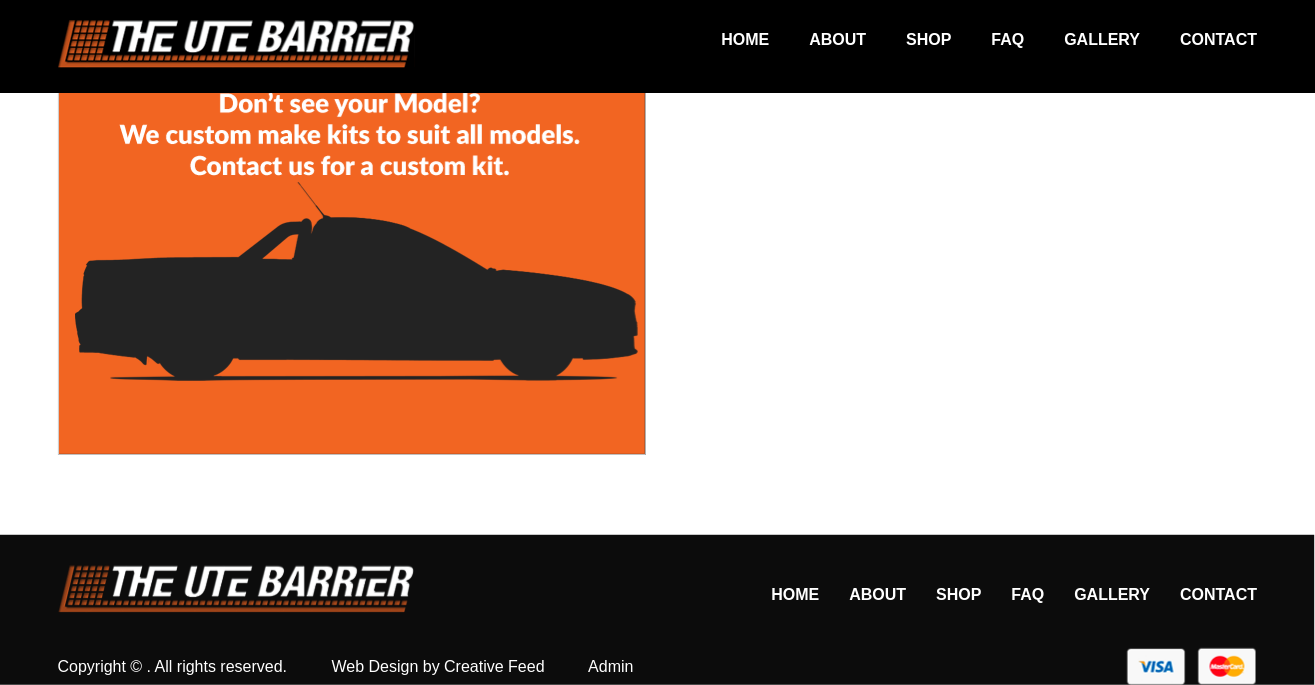 scroll, scrollTop: 2213, scrollLeft: 0, axis: vertical 